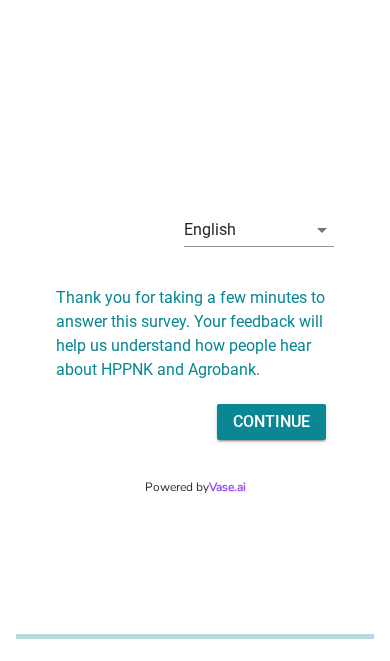 scroll, scrollTop: 0, scrollLeft: 0, axis: both 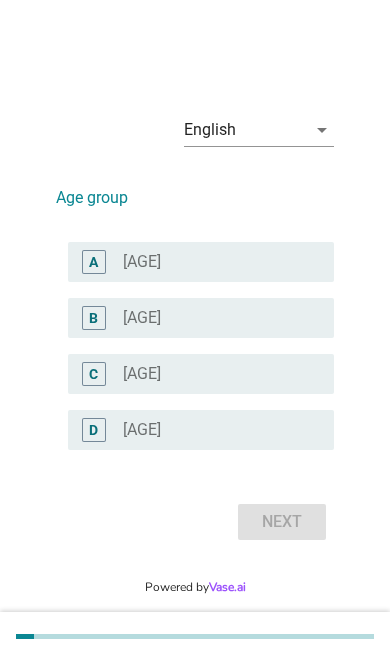 click on "radio_button_unchecked [AGE]" at bounding box center [212, 262] 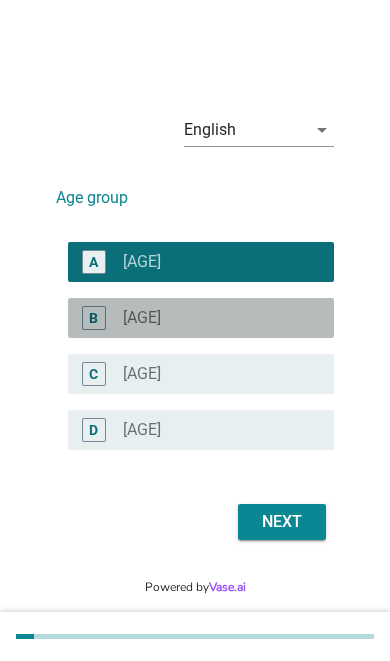 click on "B     radio_button_unchecked [AGE]" at bounding box center (201, 318) 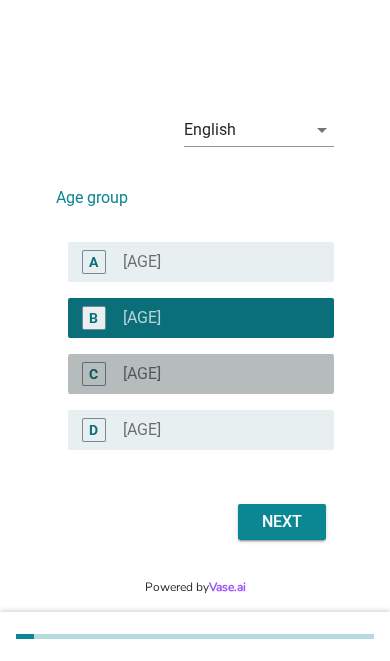 click on "radio_button_unchecked [AGE]" at bounding box center (212, 374) 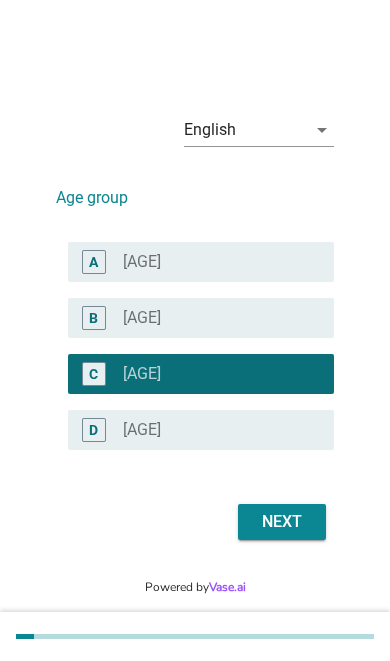 click on "Next" at bounding box center (282, 522) 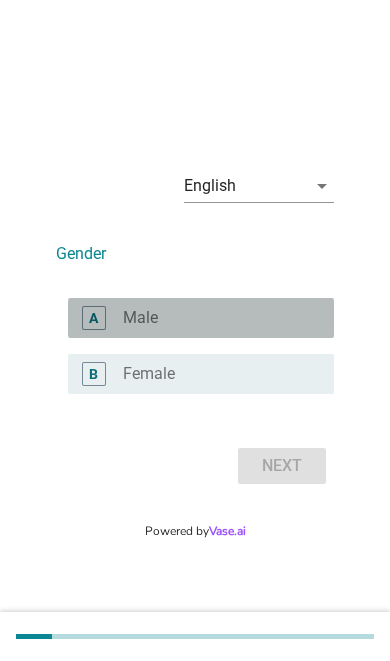 click on "radio_button_unchecked Male" at bounding box center (220, 318) 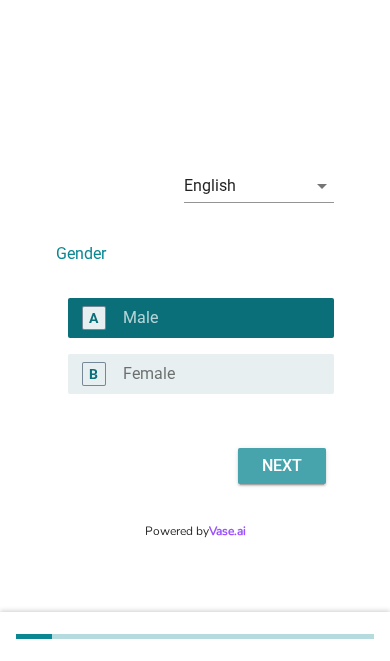 click on "Next" at bounding box center (282, 466) 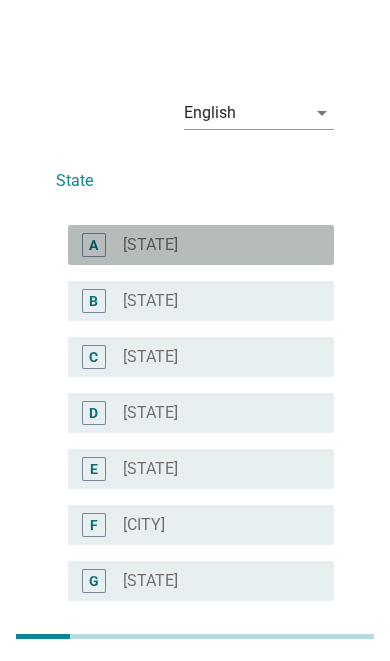 click on "radio_button_unchecked Sabah" at bounding box center (212, 245) 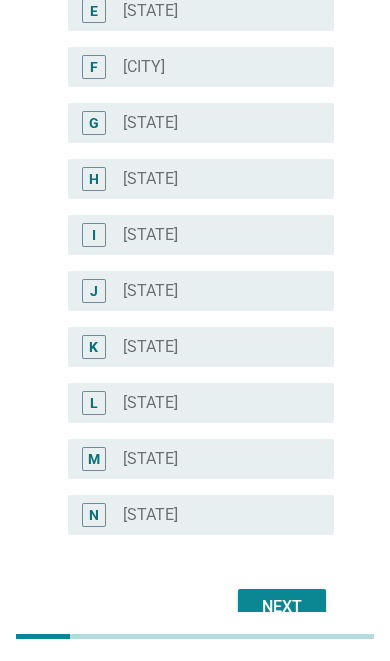 scroll, scrollTop: 458, scrollLeft: 0, axis: vertical 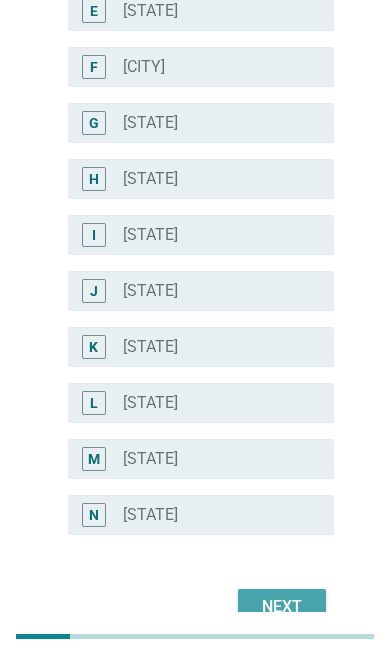 click on "Next" at bounding box center [282, 607] 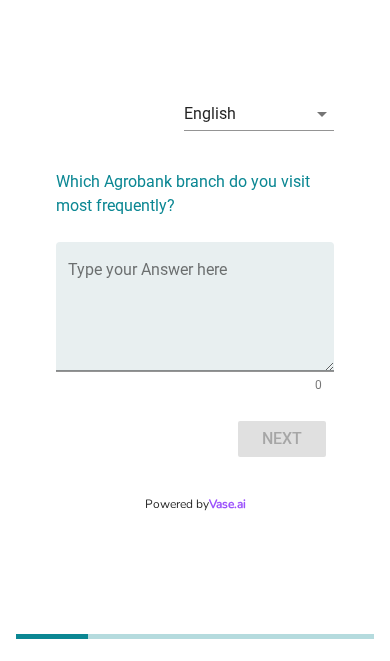 scroll, scrollTop: 49, scrollLeft: 0, axis: vertical 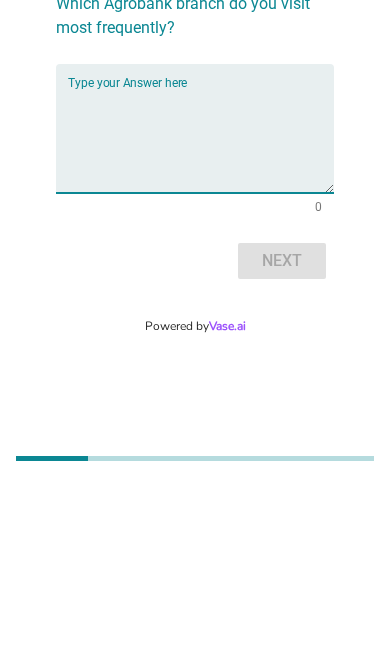 type on "J" 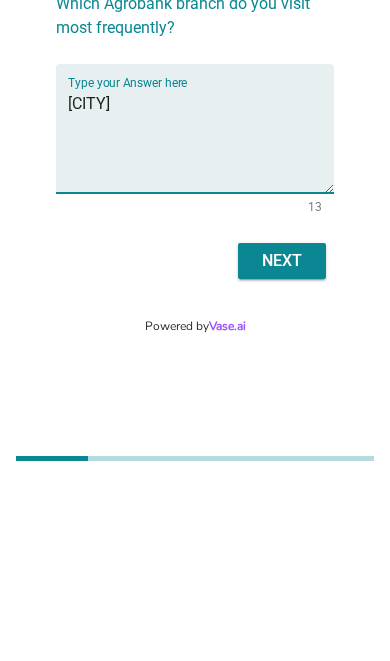 type on "[CITY]" 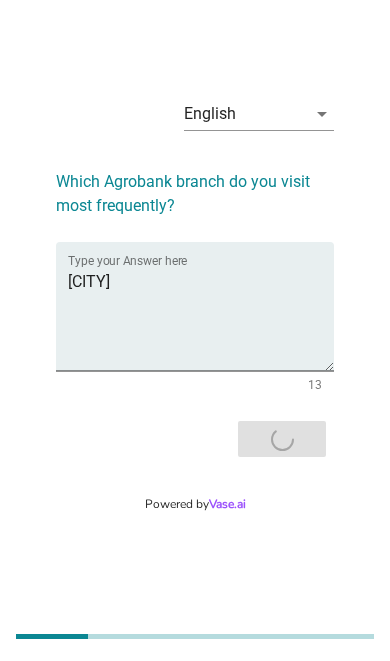 scroll, scrollTop: 0, scrollLeft: 0, axis: both 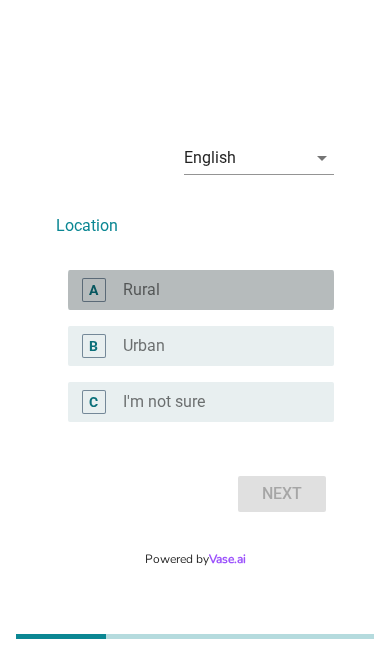 click on "radio_button_unchecked Urban" at bounding box center (212, 346) 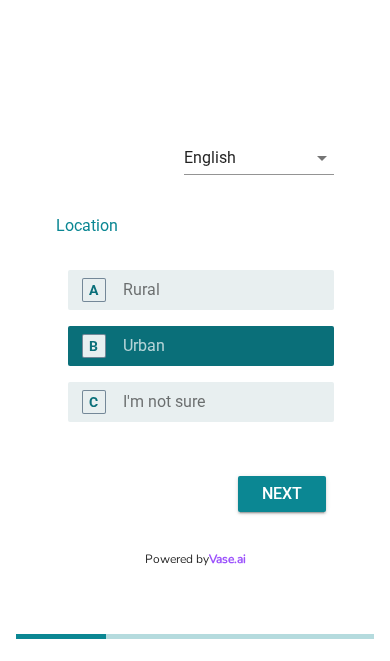 click on "Next" at bounding box center (282, 494) 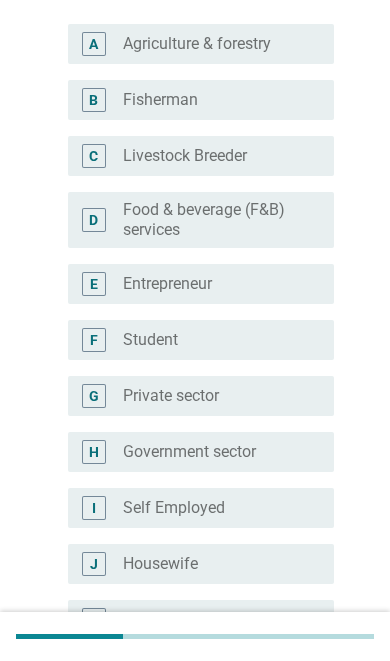 scroll, scrollTop: 202, scrollLeft: 0, axis: vertical 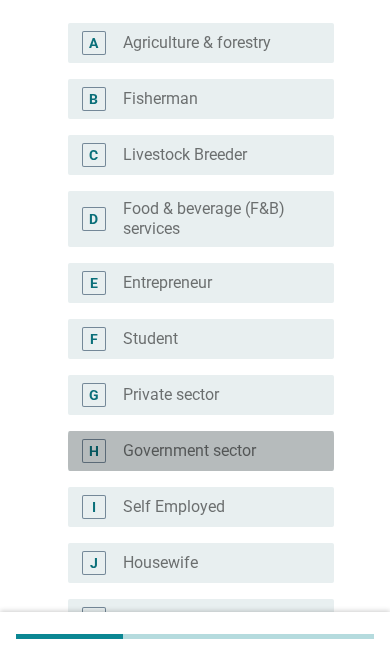 click on "radio_button_unchecked Government sector" at bounding box center (212, 451) 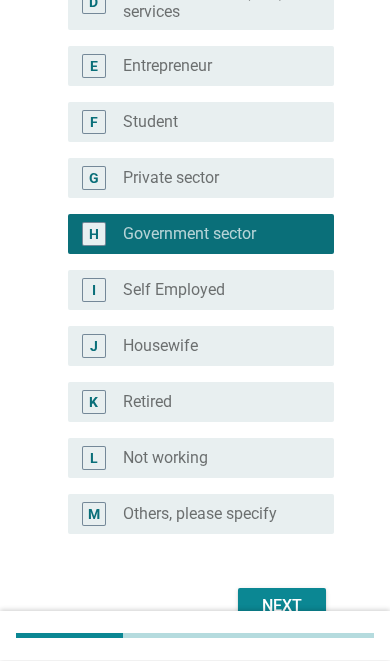 scroll, scrollTop: 418, scrollLeft: 0, axis: vertical 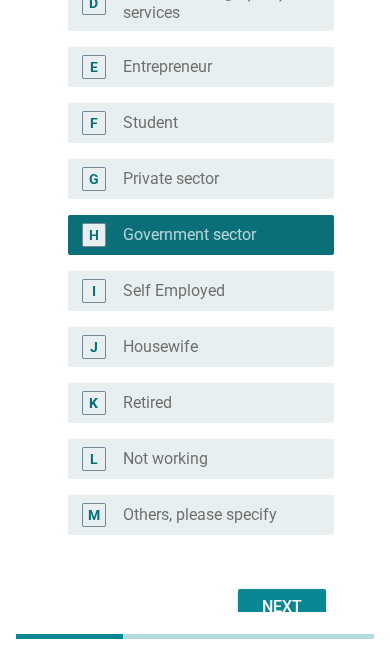 click on "Next" at bounding box center (282, 607) 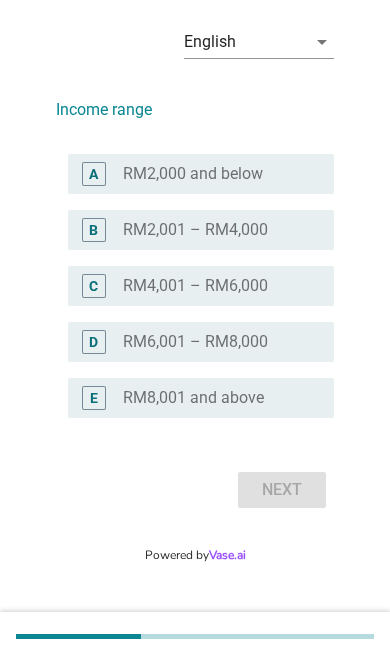 scroll, scrollTop: 49, scrollLeft: 0, axis: vertical 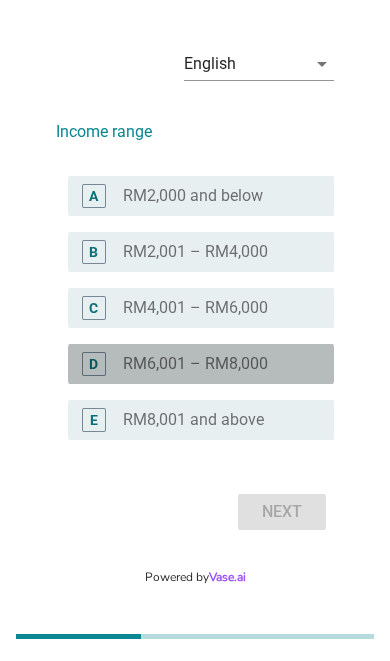 click on "radio_button_unchecked [CURRENCY][AMOUNT] – [CURRENCY][AMOUNT]" at bounding box center [212, 364] 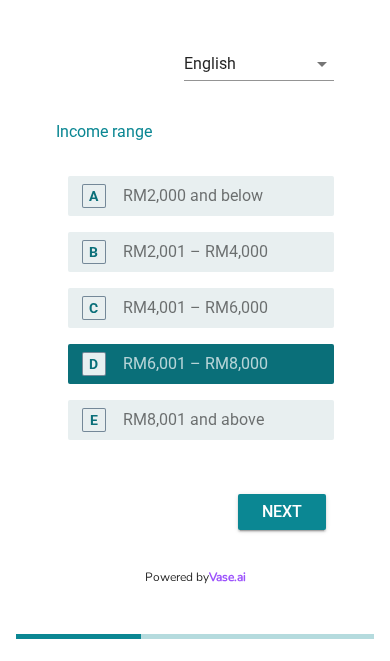 click on "Next" at bounding box center [282, 512] 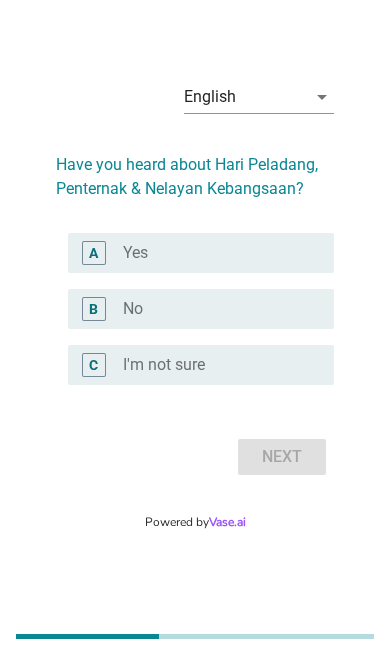 scroll, scrollTop: 0, scrollLeft: 0, axis: both 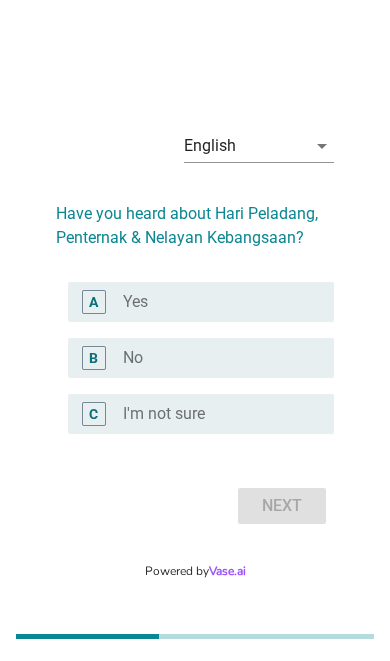 click on "A" at bounding box center (103, 302) 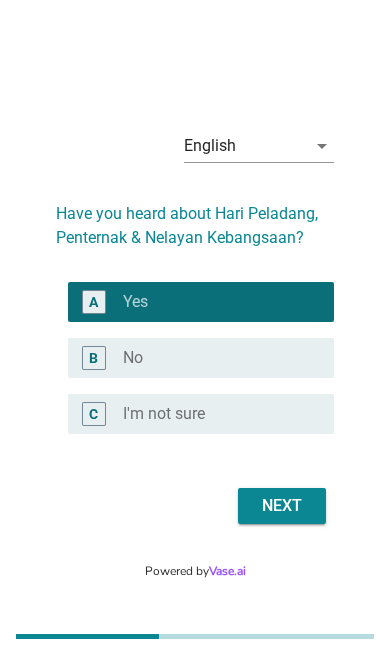 click on "Next" at bounding box center (282, 506) 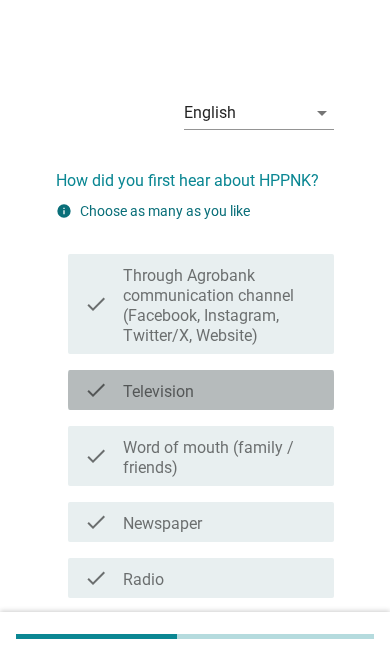 click on "Word of mouth (family / friends)" at bounding box center (220, 458) 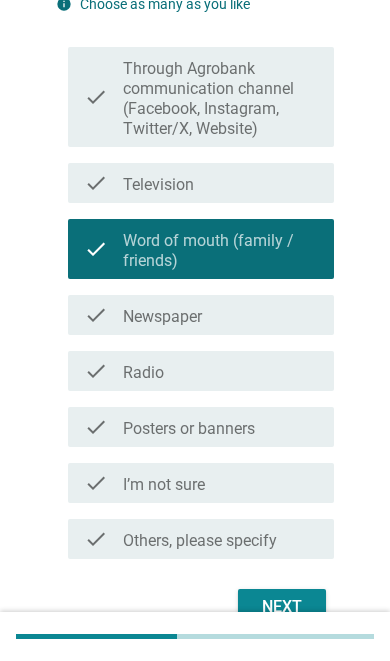 click on "Next" at bounding box center (282, 607) 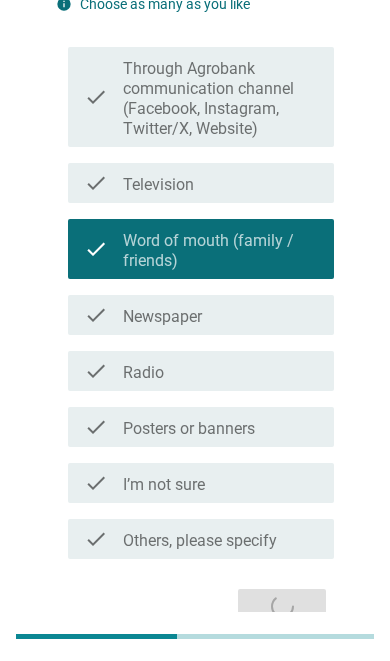 scroll, scrollTop: 33, scrollLeft: 0, axis: vertical 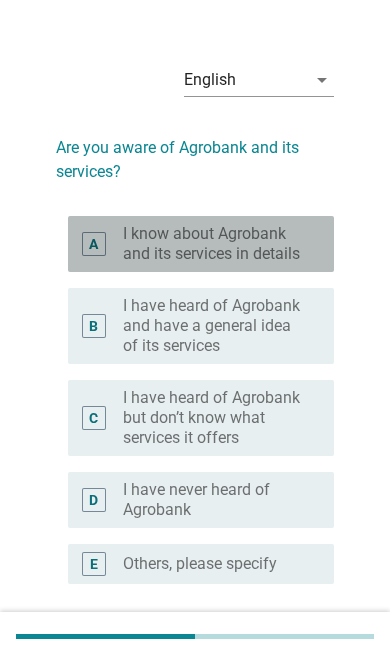 click on "I know about Agrobank and its services in details" at bounding box center (212, 244) 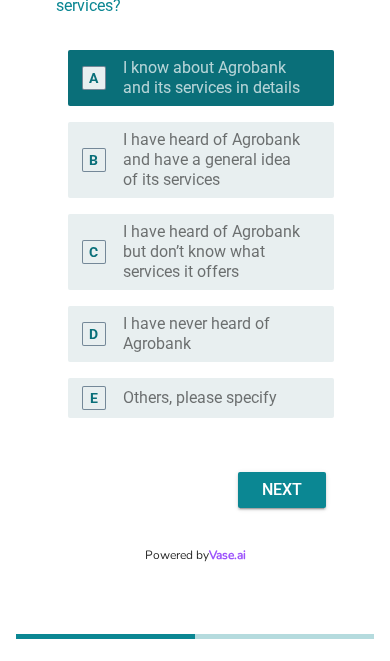 scroll, scrollTop: 206, scrollLeft: 0, axis: vertical 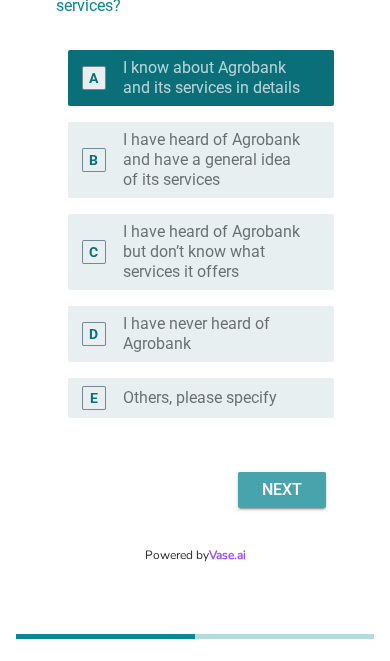 click on "Next" at bounding box center (282, 490) 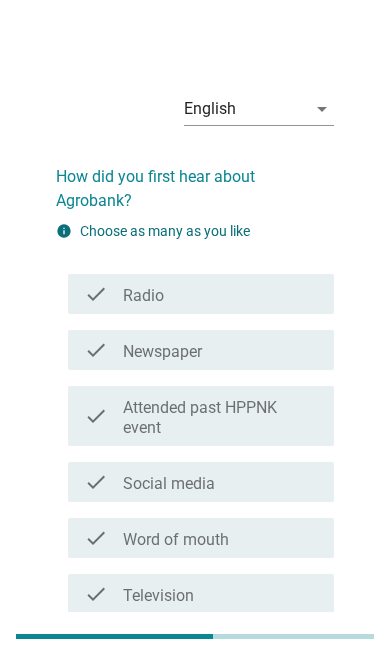 scroll, scrollTop: 0, scrollLeft: 0, axis: both 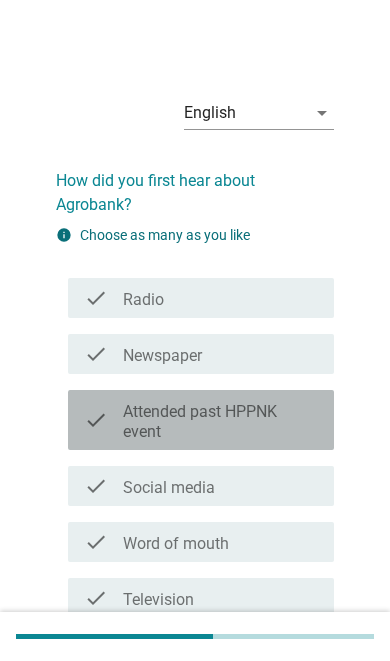 click on "Attended past HPPNK event" at bounding box center (220, 422) 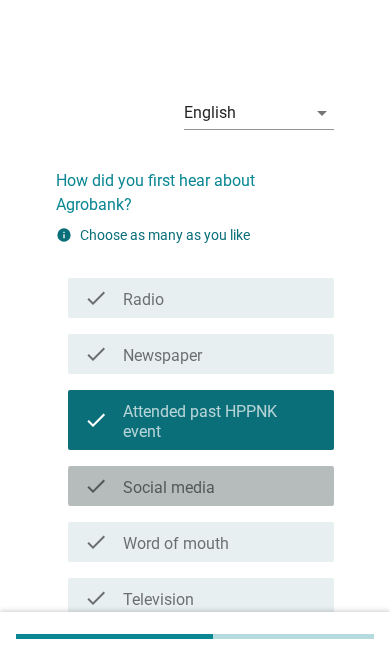 click on "check     check_box_outline_blank Social media" at bounding box center [201, 486] 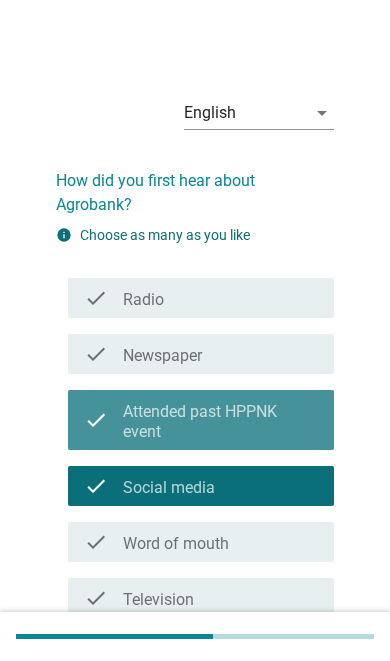 click on "Attended past HPPNK event" at bounding box center (220, 422) 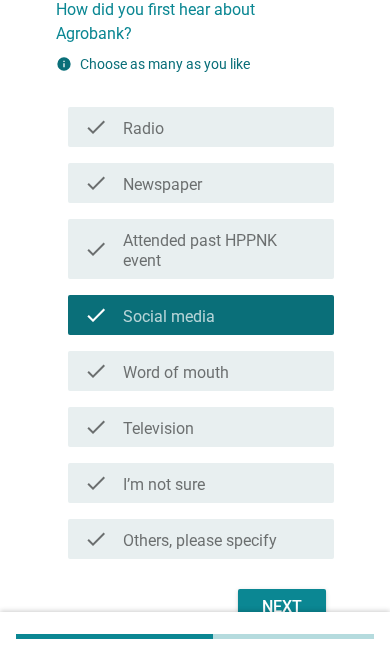 scroll, scrollTop: 171, scrollLeft: 0, axis: vertical 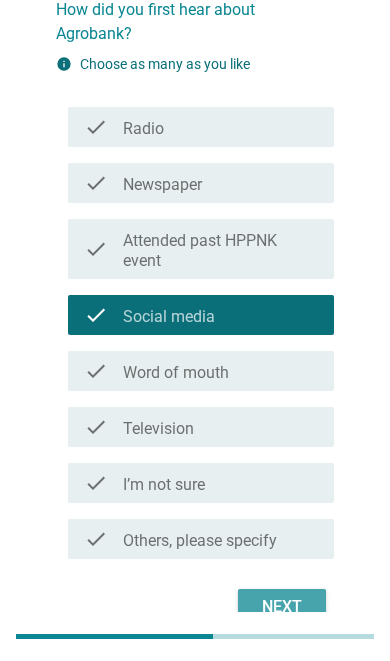click on "Next" at bounding box center [282, 607] 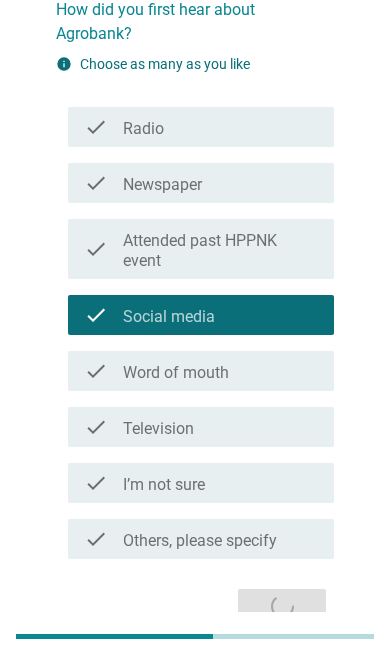 scroll, scrollTop: 49, scrollLeft: 0, axis: vertical 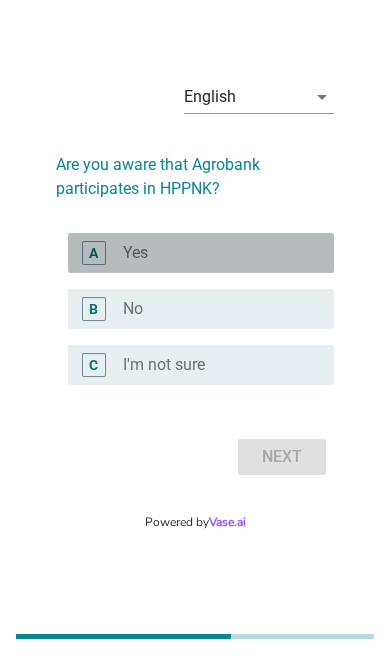 click on "radio_button_unchecked Yes" at bounding box center (212, 253) 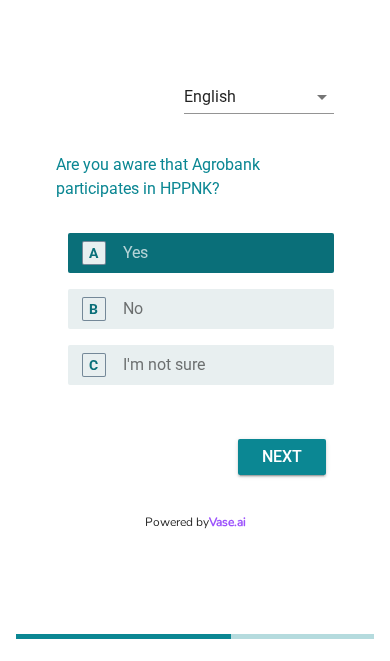 click on "Next" at bounding box center [282, 457] 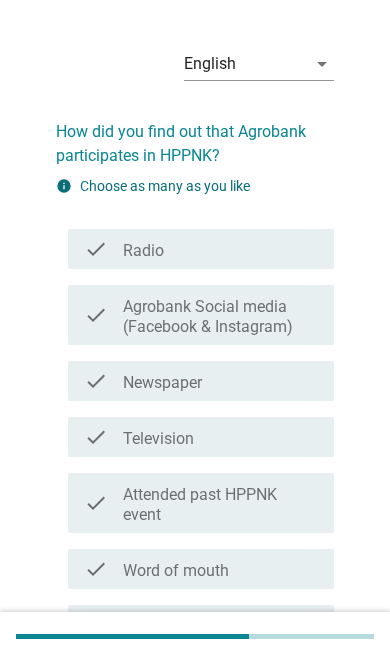 scroll, scrollTop: 0, scrollLeft: 0, axis: both 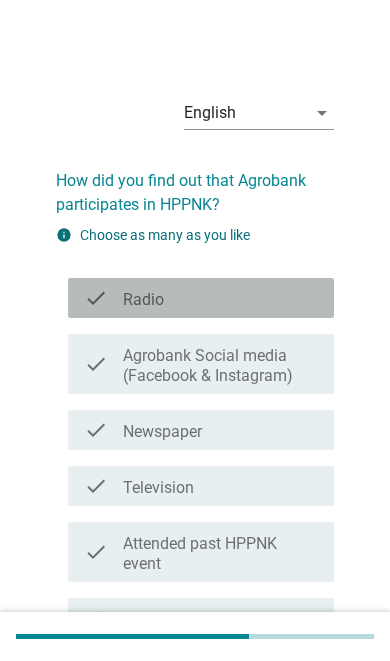 click on "Agrobank Social media (Facebook & Instagram)" at bounding box center (220, 366) 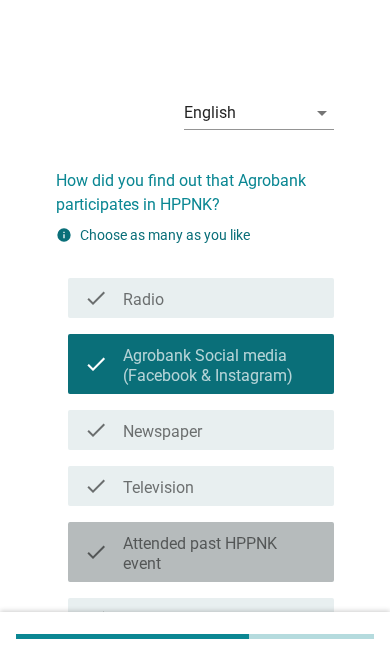 click on "check_box_outline_blank Word of mouth" at bounding box center [220, 618] 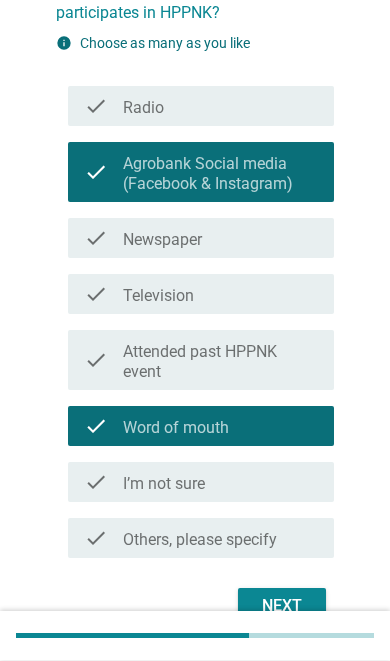 scroll, scrollTop: 191, scrollLeft: 0, axis: vertical 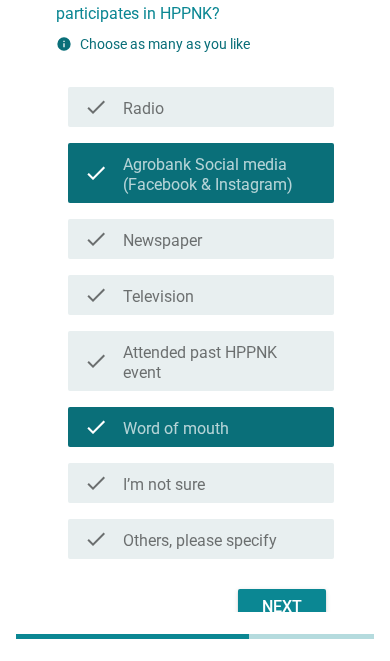 click on "Next" at bounding box center (282, 607) 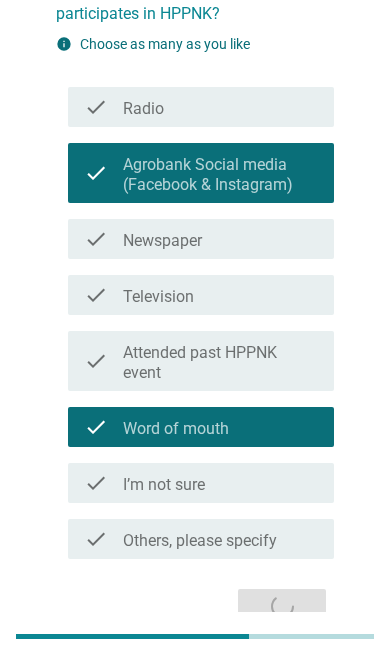 scroll, scrollTop: 49, scrollLeft: 0, axis: vertical 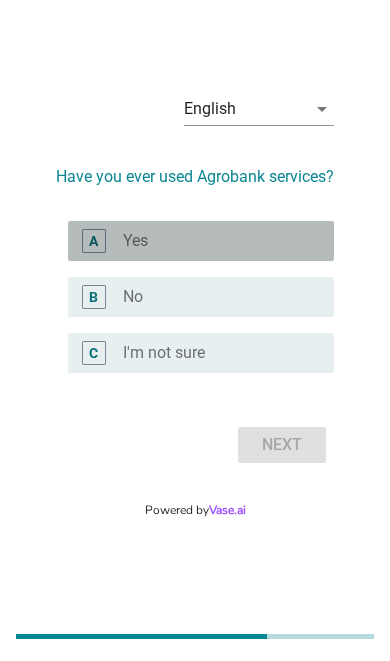 click on "radio_button_unchecked Yes" at bounding box center (212, 241) 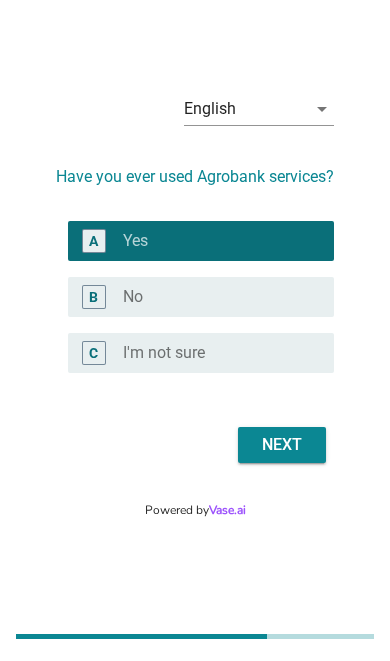 click on "Next" at bounding box center (282, 445) 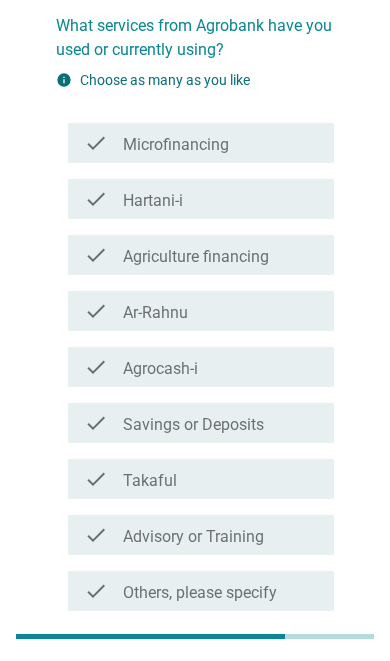 scroll, scrollTop: 155, scrollLeft: 0, axis: vertical 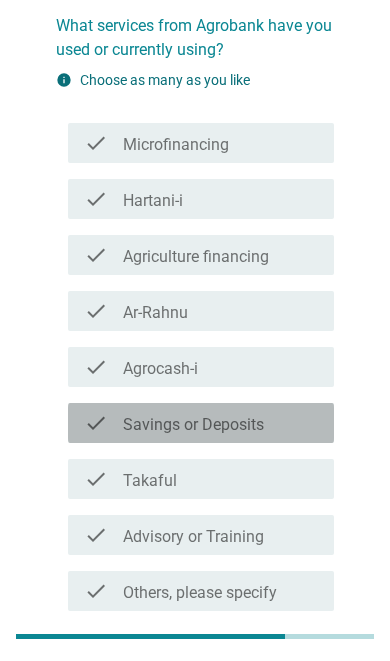 click on "check_box_outline_blank Savings or Deposits" at bounding box center [220, 423] 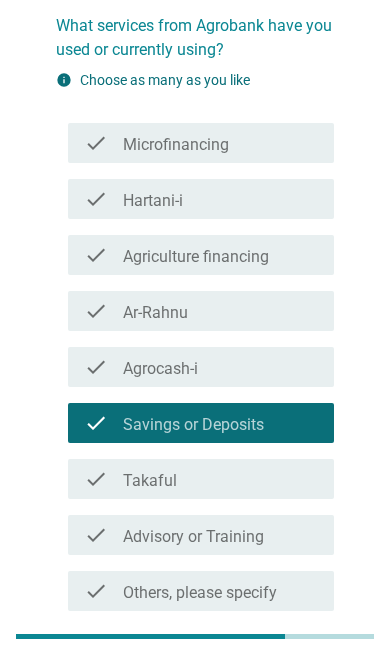 click on "Next" at bounding box center (282, 659) 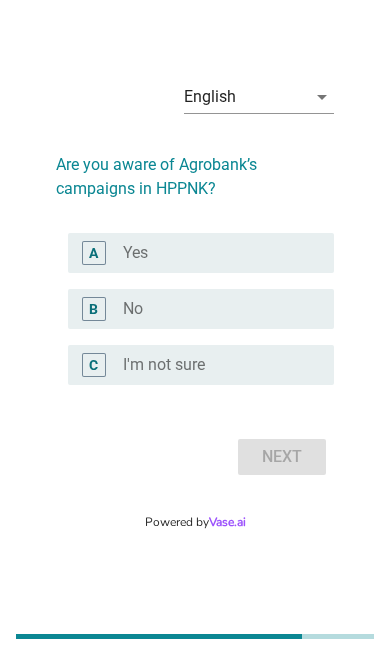scroll, scrollTop: 49, scrollLeft: 0, axis: vertical 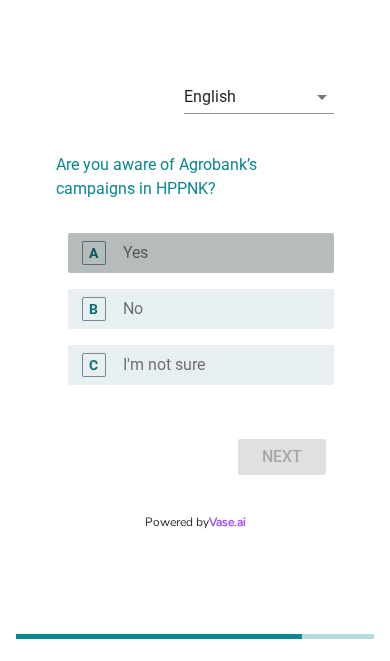 click on "radio_button_unchecked Yes" at bounding box center (212, 253) 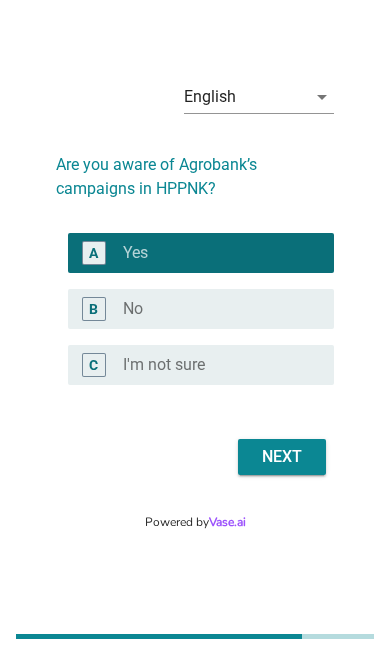 click on "Next" at bounding box center (282, 457) 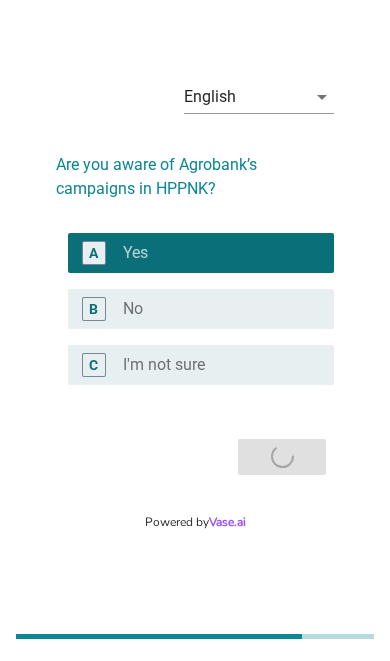 scroll, scrollTop: 0, scrollLeft: 0, axis: both 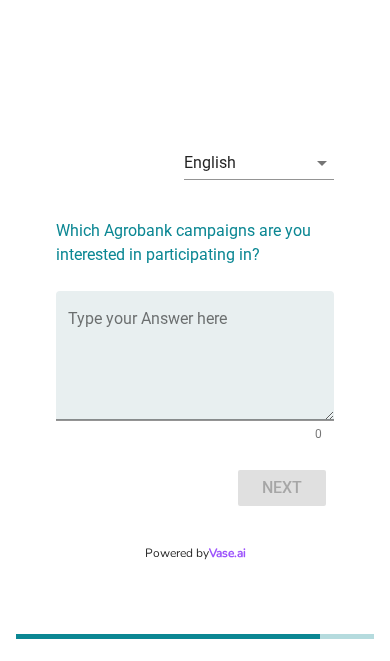 click on "Type your Answer here" at bounding box center (201, 355) 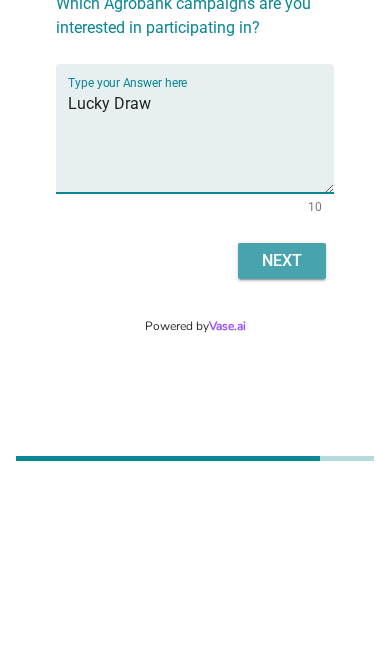 type on "Lucky Draw" 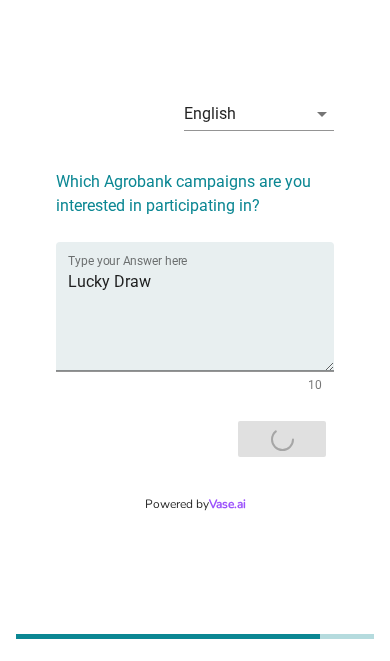 scroll, scrollTop: 0, scrollLeft: 0, axis: both 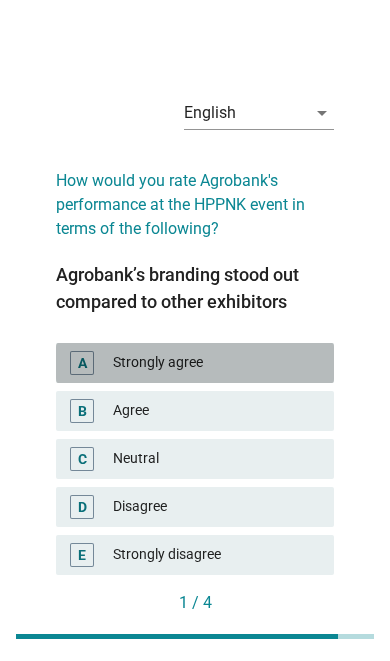 click on "Agree" at bounding box center [215, 411] 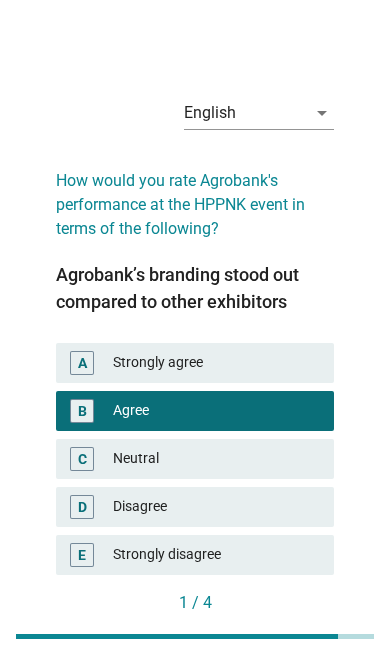click on "Strongly agree" at bounding box center (215, 363) 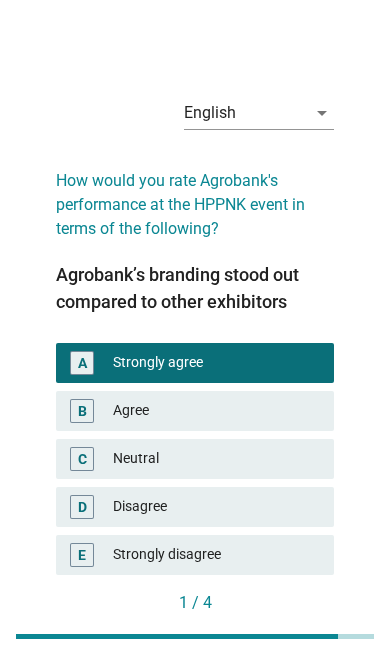 click on "Next" at bounding box center [290, 636] 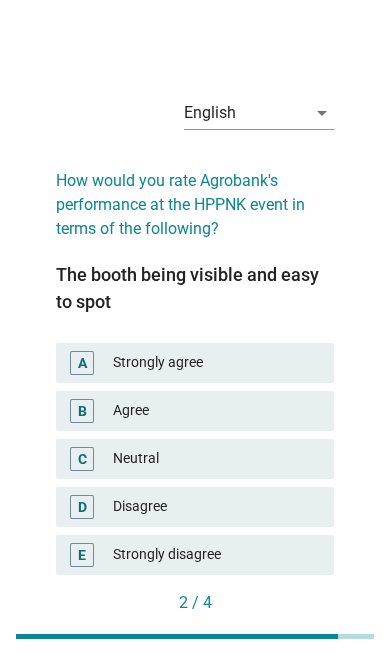 click on "A" at bounding box center [82, 363] 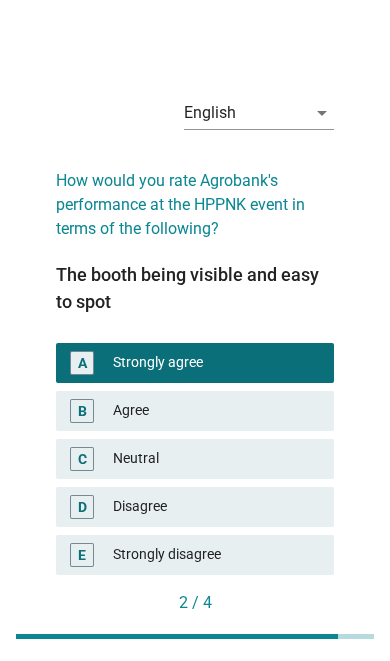 click on "Next" at bounding box center [290, 637] 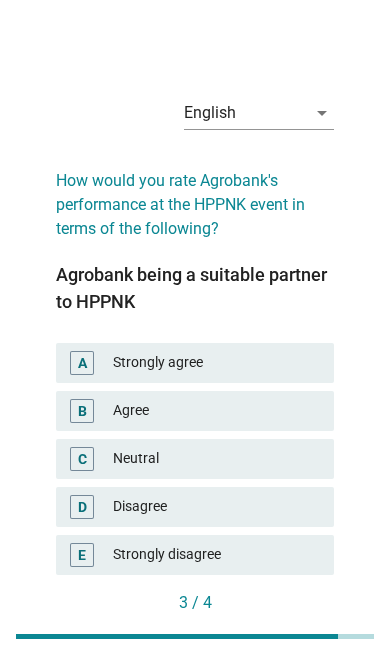 click on "A" at bounding box center (82, 363) 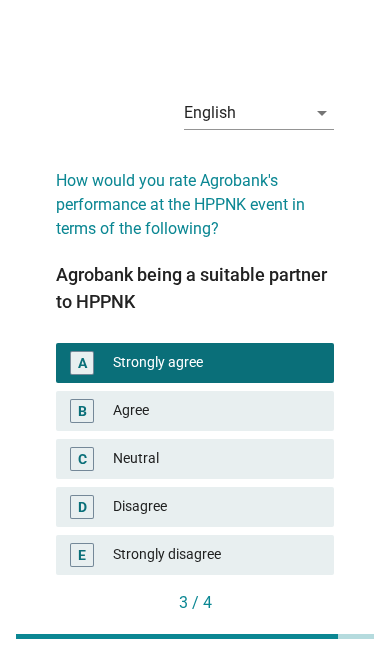 click on "Next" at bounding box center [290, 636] 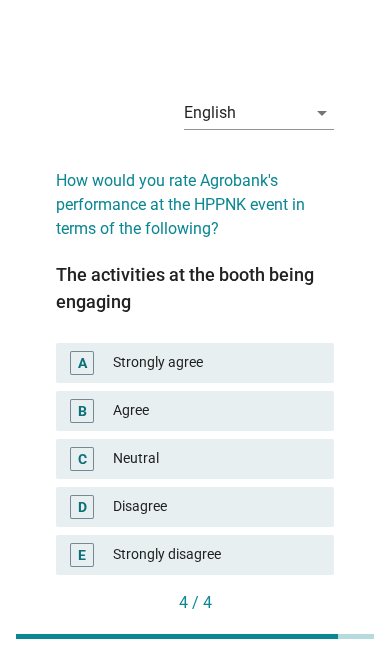 click on "A" at bounding box center (82, 363) 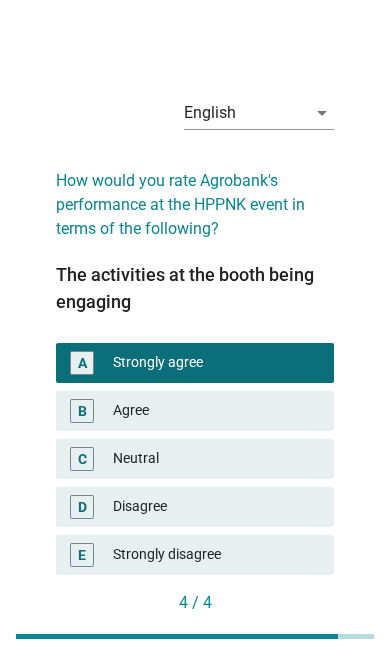 click on "Next question" at bounding box center (264, 636) 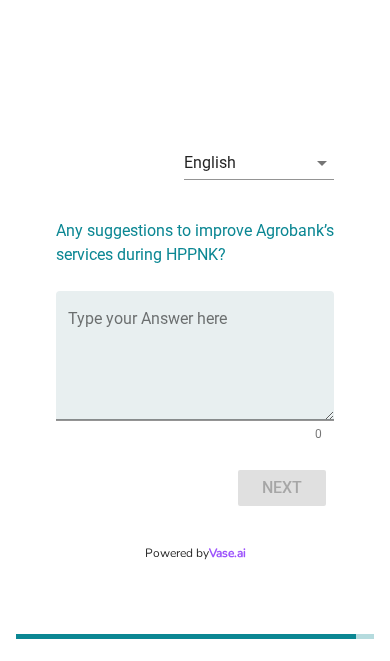 click at bounding box center (201, 367) 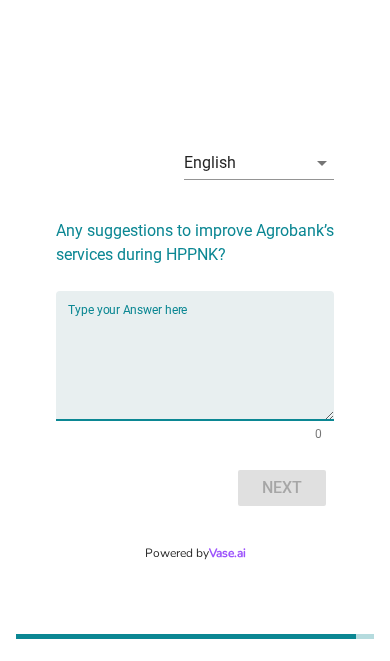scroll, scrollTop: 49, scrollLeft: 0, axis: vertical 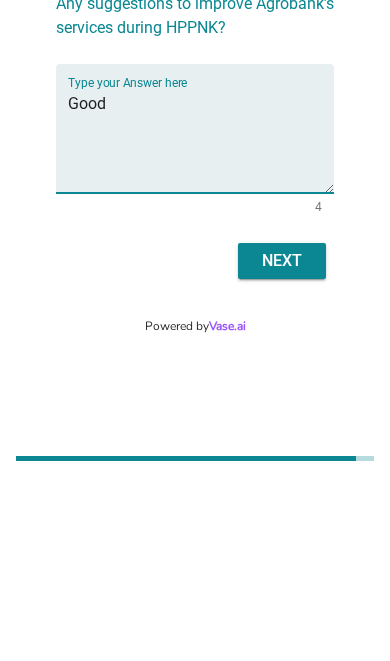 type on "Good" 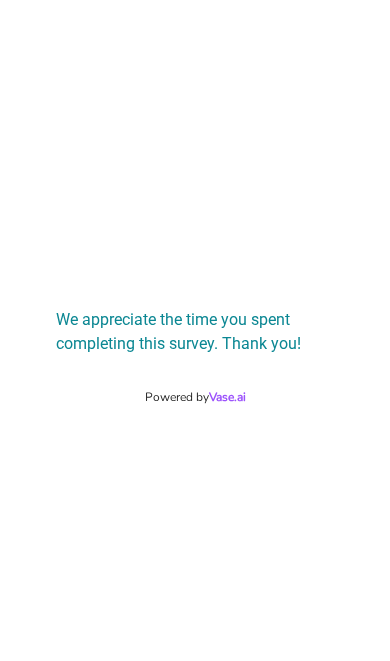 scroll, scrollTop: 0, scrollLeft: 0, axis: both 